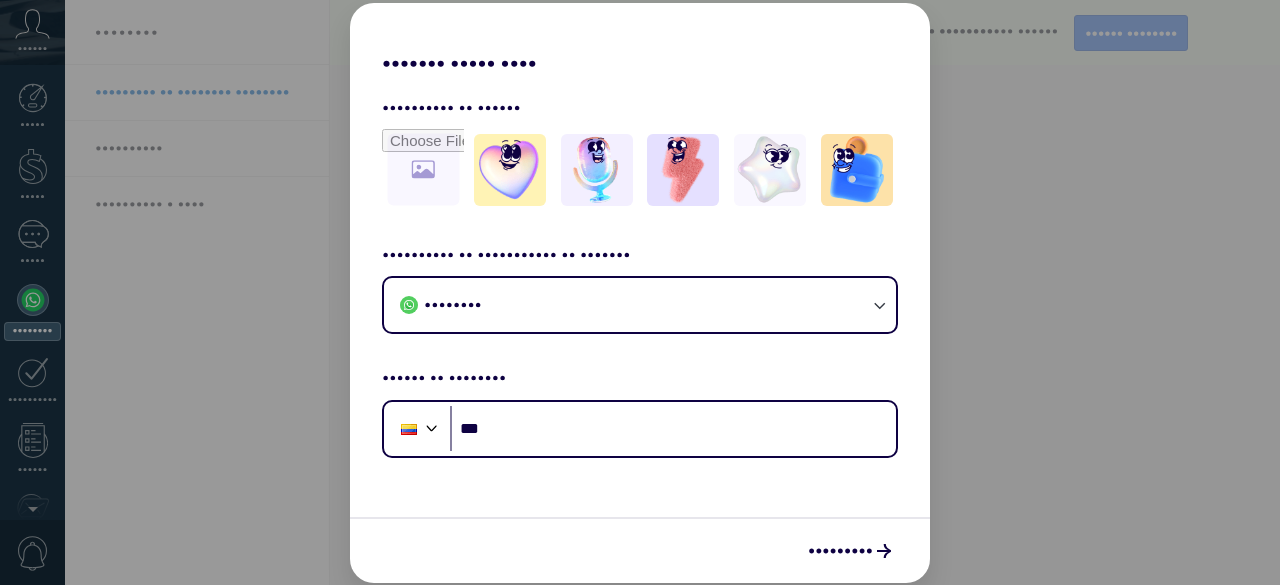 scroll, scrollTop: 0, scrollLeft: 0, axis: both 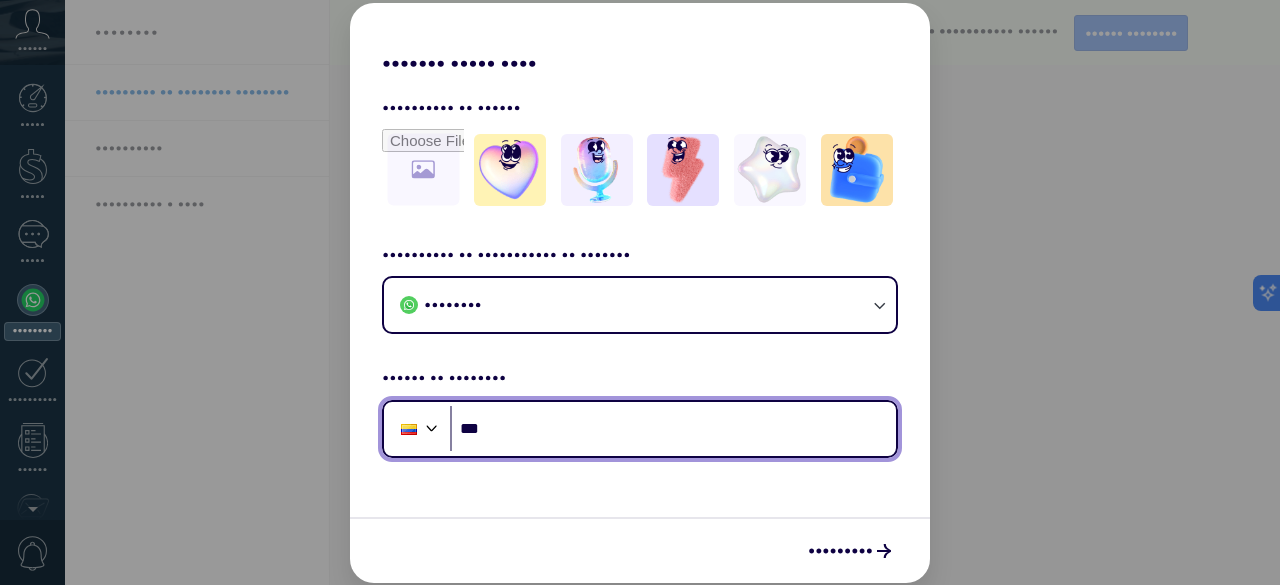 click on "•••" at bounding box center [673, 429] 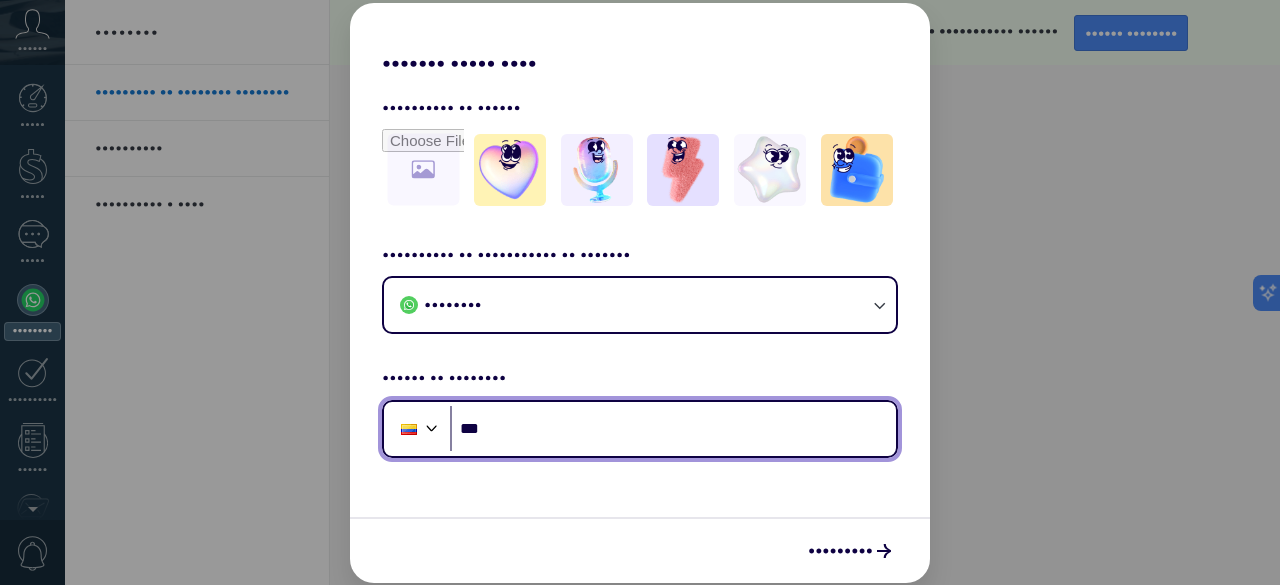 scroll, scrollTop: 0, scrollLeft: 0, axis: both 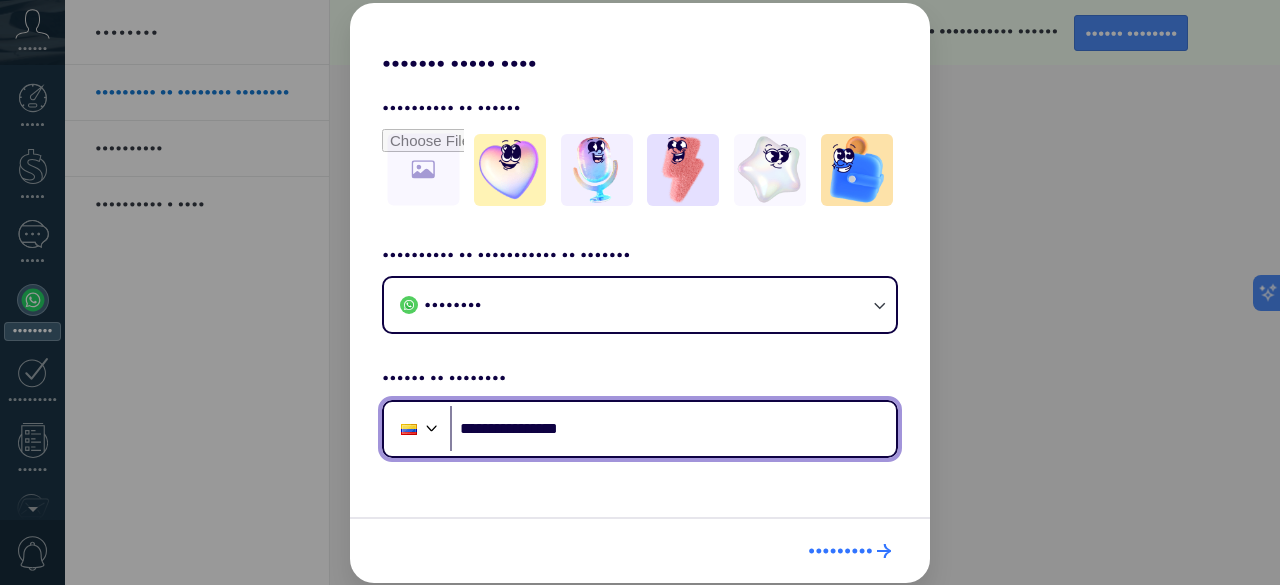 type on "••••••••••••••••" 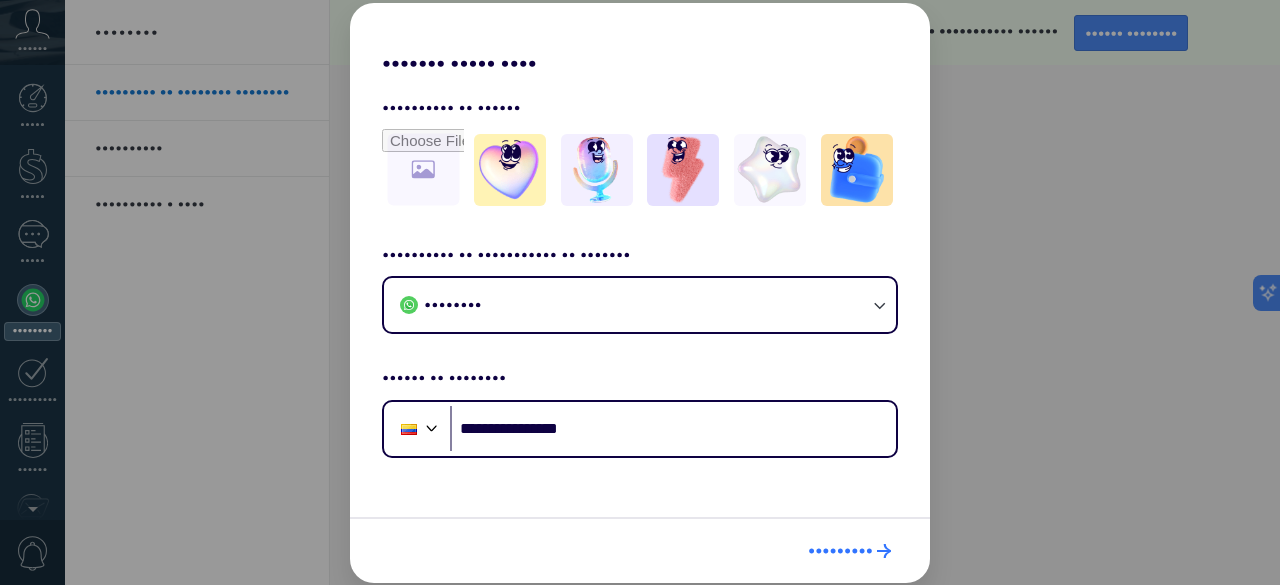 click on "•••••••••" at bounding box center (840, 551) 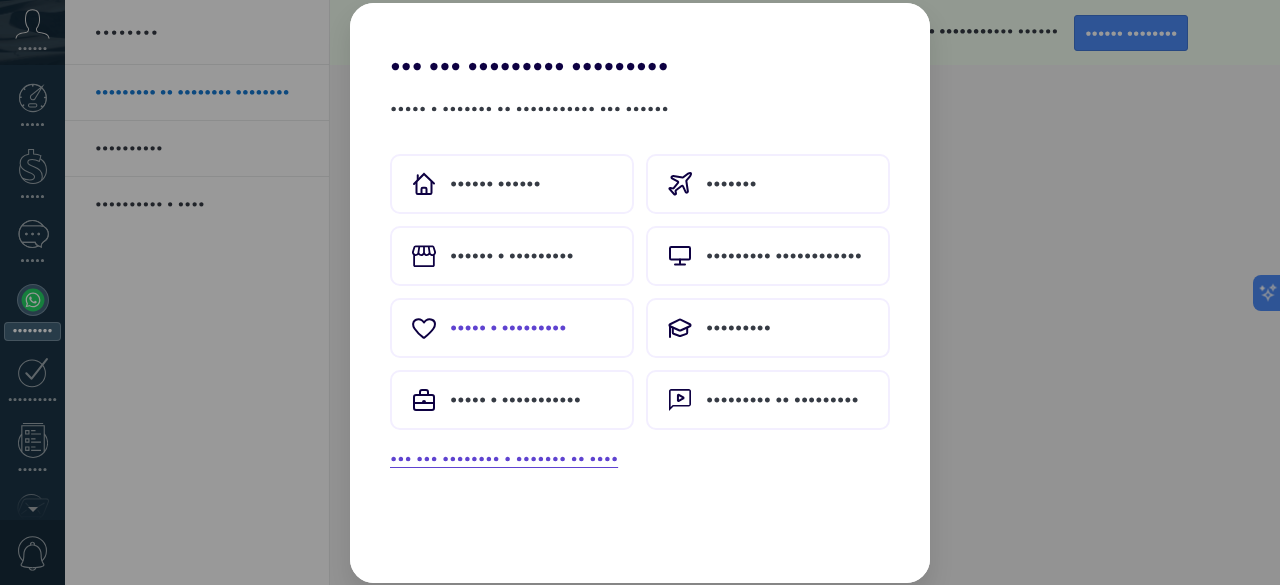 click on "••••• • •••••••••" at bounding box center (495, 184) 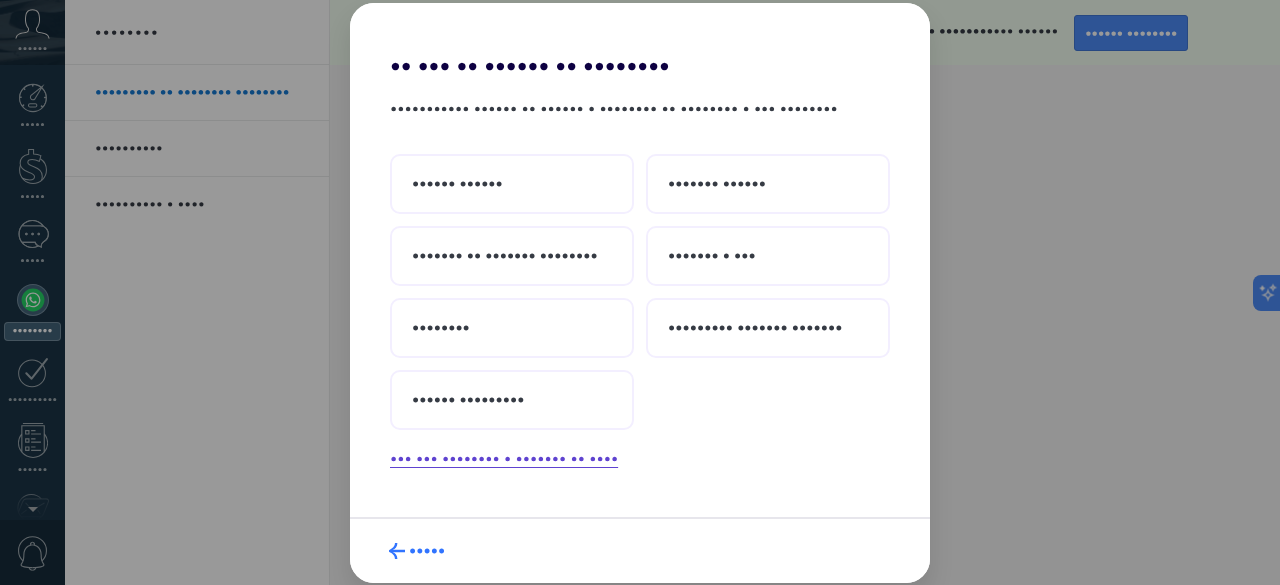 click on "•••••" at bounding box center [427, 551] 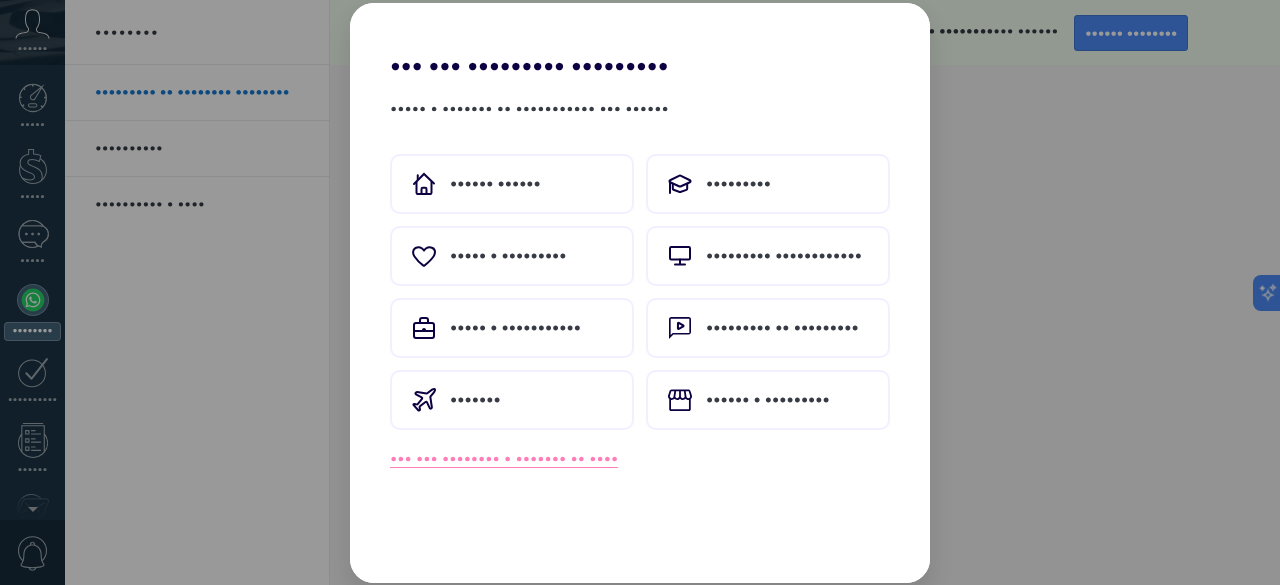 click on "••• ••• •••••••• • ••••••• •• ••••" at bounding box center (504, 459) 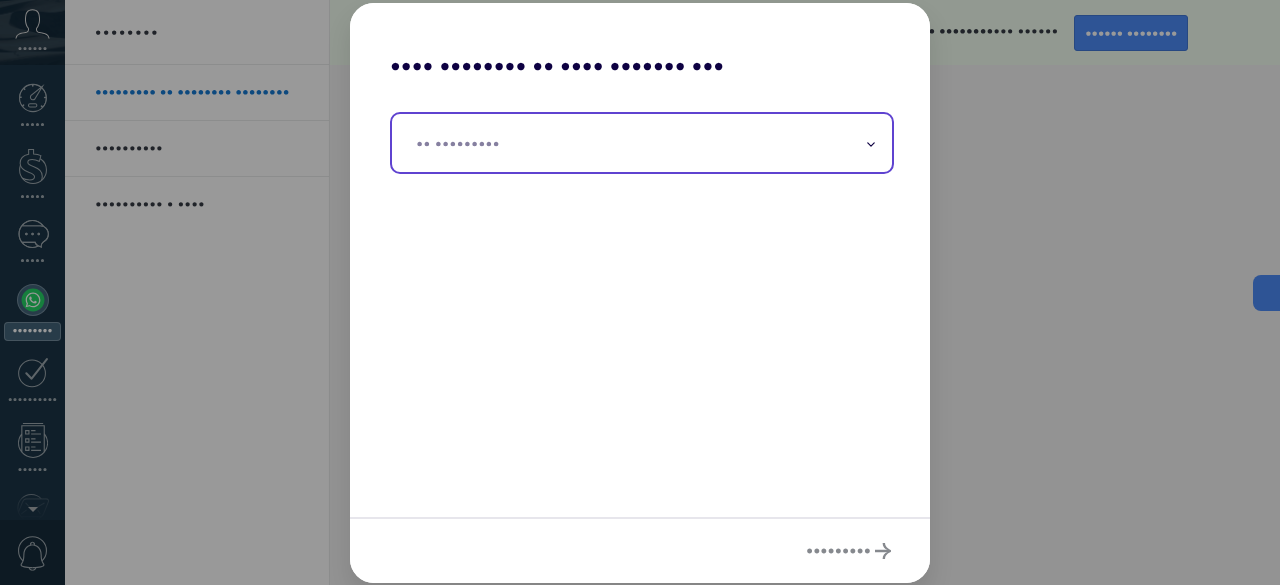 click at bounding box center [642, 143] 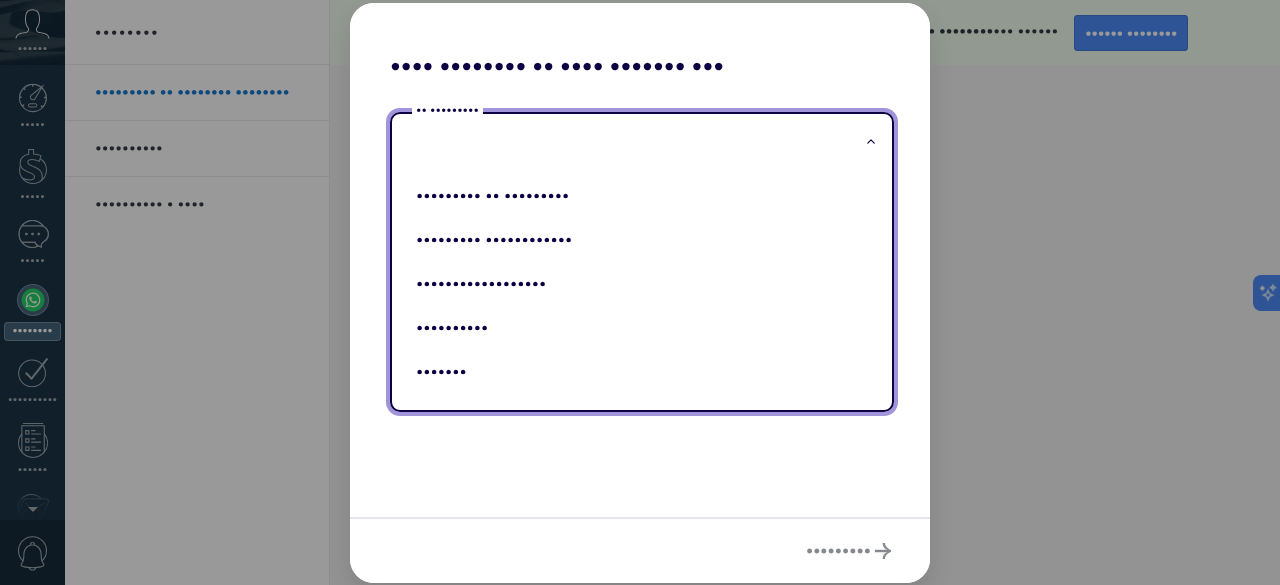 scroll, scrollTop: 541, scrollLeft: 0, axis: vertical 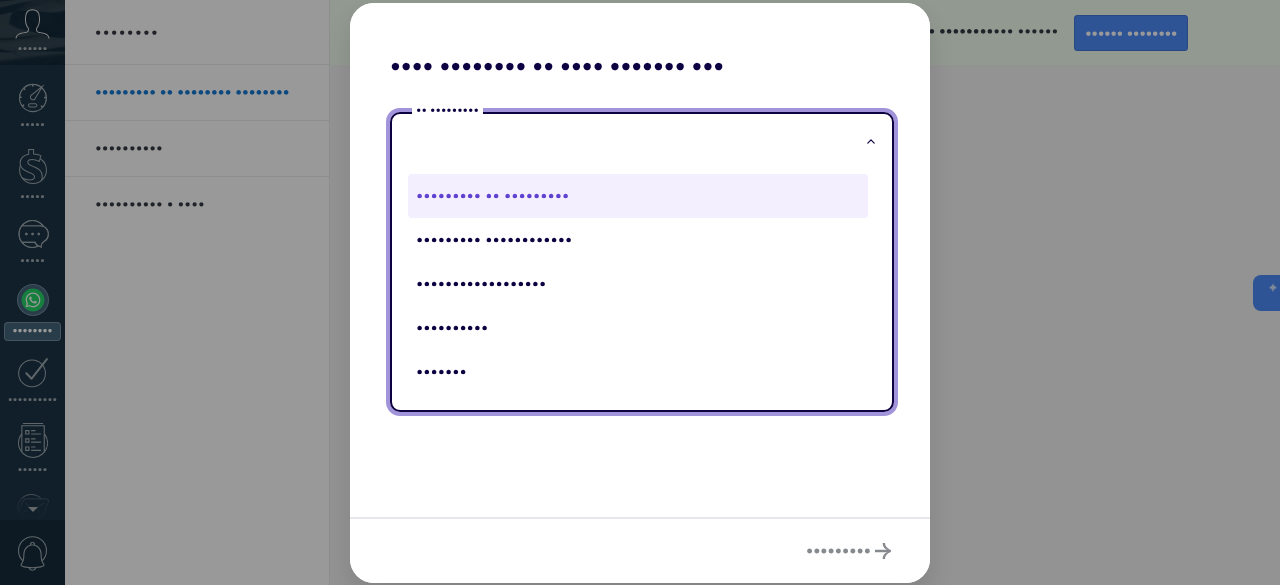 click on "••••••••• •• •••••••••" at bounding box center (638, 196) 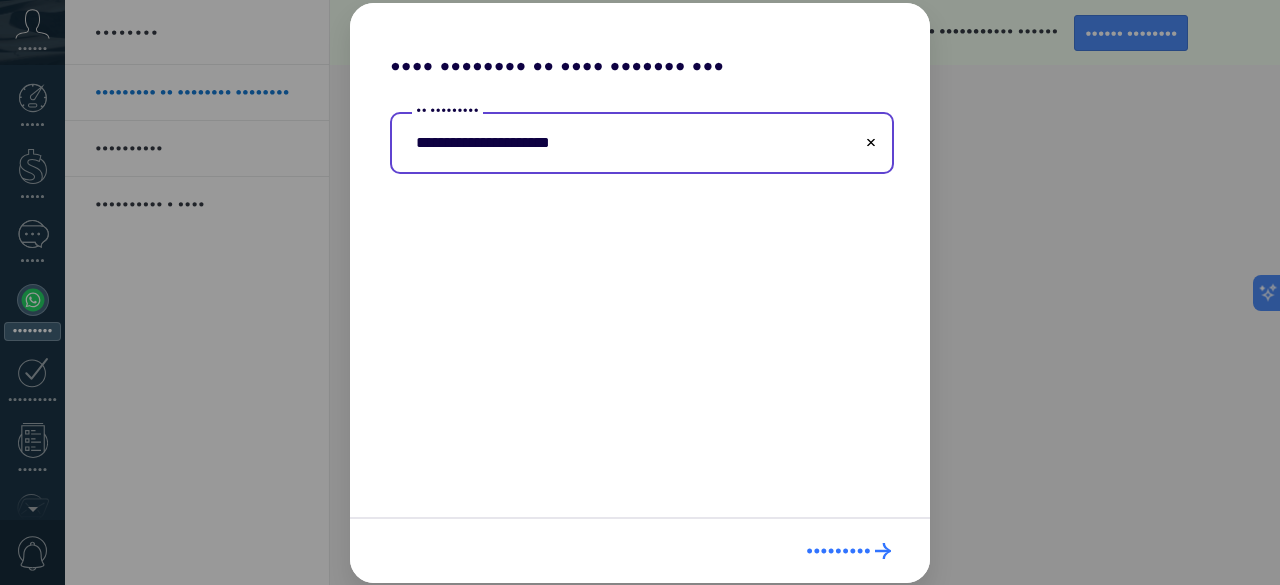 click on "•••••••••" at bounding box center (838, 551) 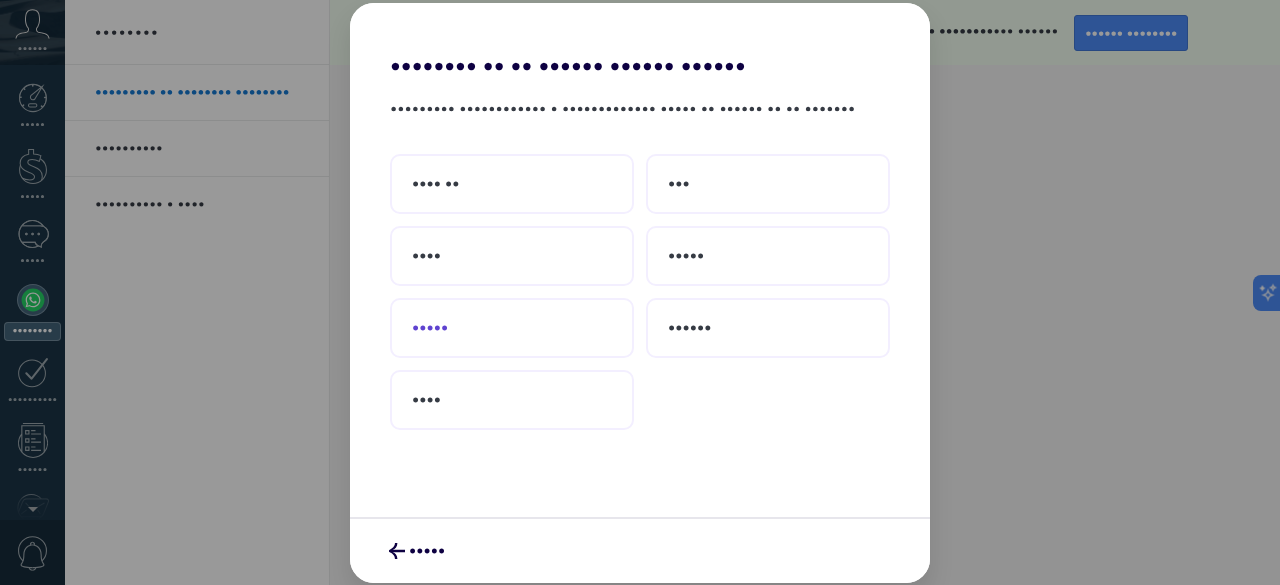 click on "•••••" at bounding box center [512, 328] 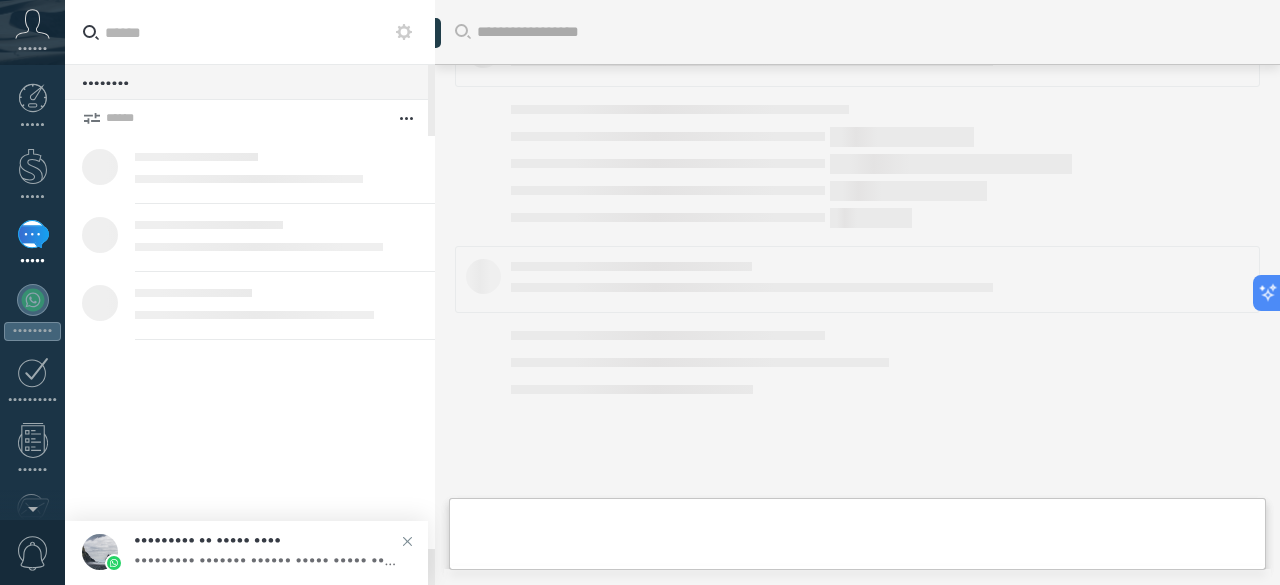 scroll, scrollTop: 815, scrollLeft: 0, axis: vertical 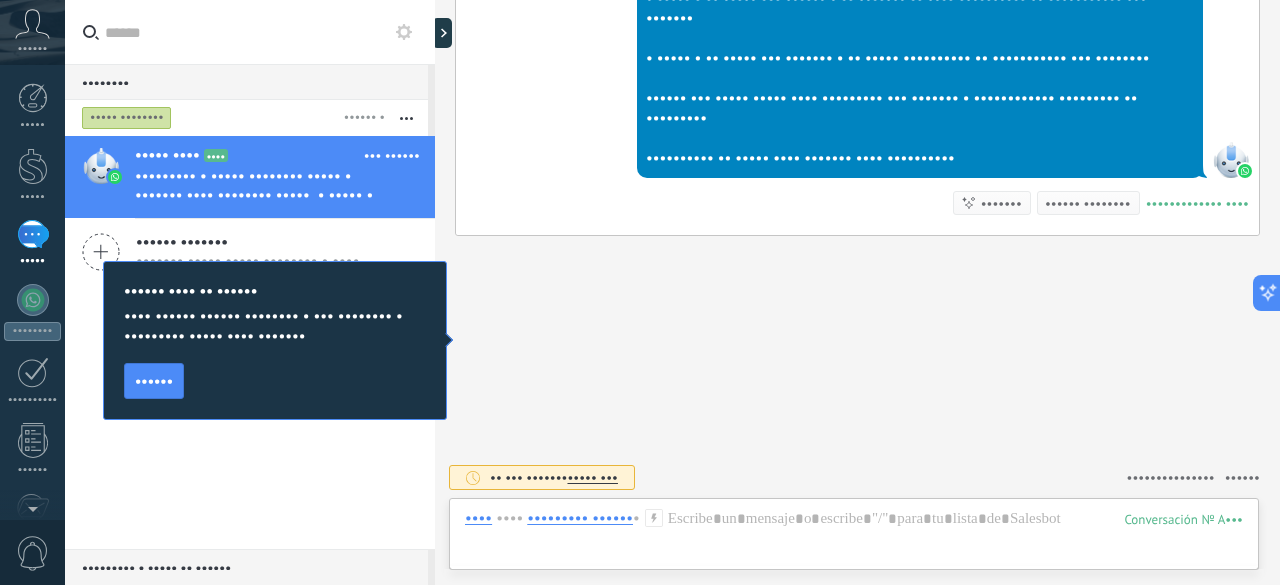 click on "•••• •••••• •••••• •••••••• • ••• •••••••• • ••••••••• ••••• •••• •••••••" at bounding box center (275, 327) 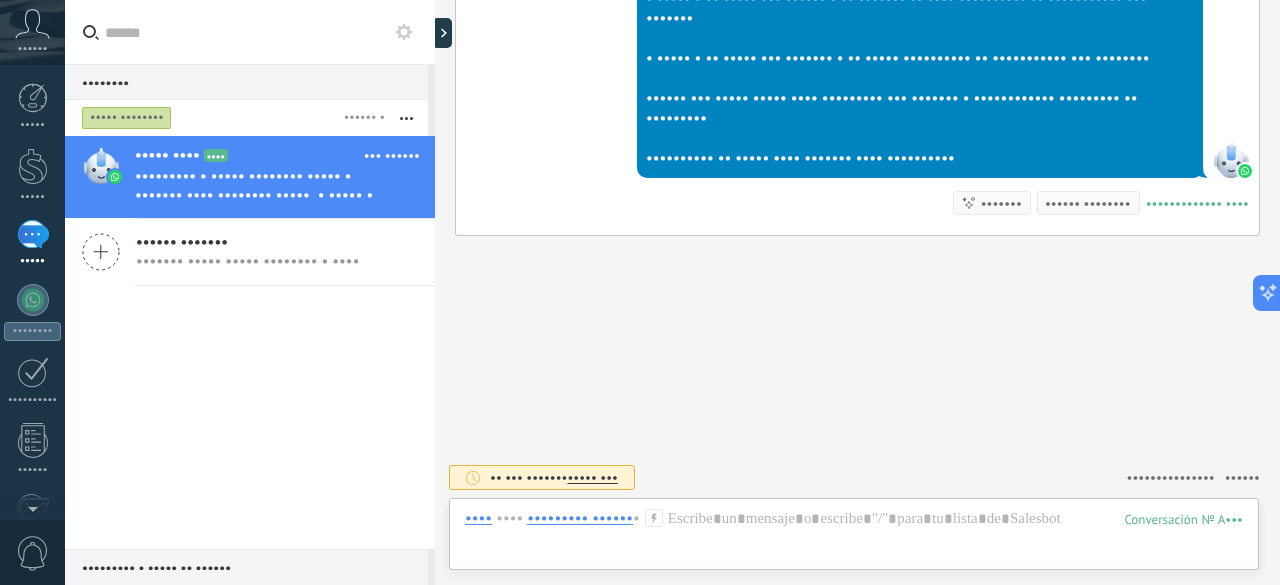 click on "•••••• ••••• ••• ••• ••• •••••••••  •  •••••••   •••••••• ••• •••••• ••••••••• ••••••  •••••• ••••• ••••• •••• •••••• •••••••• •• •••••• •• •••••• •• •••••••••••• •• •••••• ••••••••••••  • •••• •••••••••••• • •••• ••• •••••• •••••  •• ••••• ••• ••••• ••••••••  •• ••••••••• •• •••••• ••••• ••• •••••• •••••  •• ••••• ••• ••••• ••••••••••  •• ••••••••• •• ••••••••••••••• ••••••••• •••••• ••••••••• ••••••  ••• •••••• •••••••• •••••••••  ••••• ••••••••• ••••• ••• •• ••••••••• •••••• •••• •••• ••••••• • •••••• •• ••• ••• ••••••••• ••••••••• •• ••••••••• ••• •••••• •••••••• •••••••••  ••••• ••••••••• ••••• •••••••• ••••• • ••••••• •••• •••••••• •••••    • ••••• • •• ••••• ••• •••••• • •• ••••••• •• •••• •••••••••• •• ••••••••••• ••• •••••••   • ••••• • •• ••••• ••• ••••••• • •• ••••• •••••••••• •• ••••••••••• ••• ••••••••   •••••• ••• ••••• ••••• •••• ••••••••• ••• ••••••• • •••••••••••• ••••••••• •• •••••••••    ••••••••••••  • •••• ••••••• ••••••• • •" at bounding box center (857, -108) 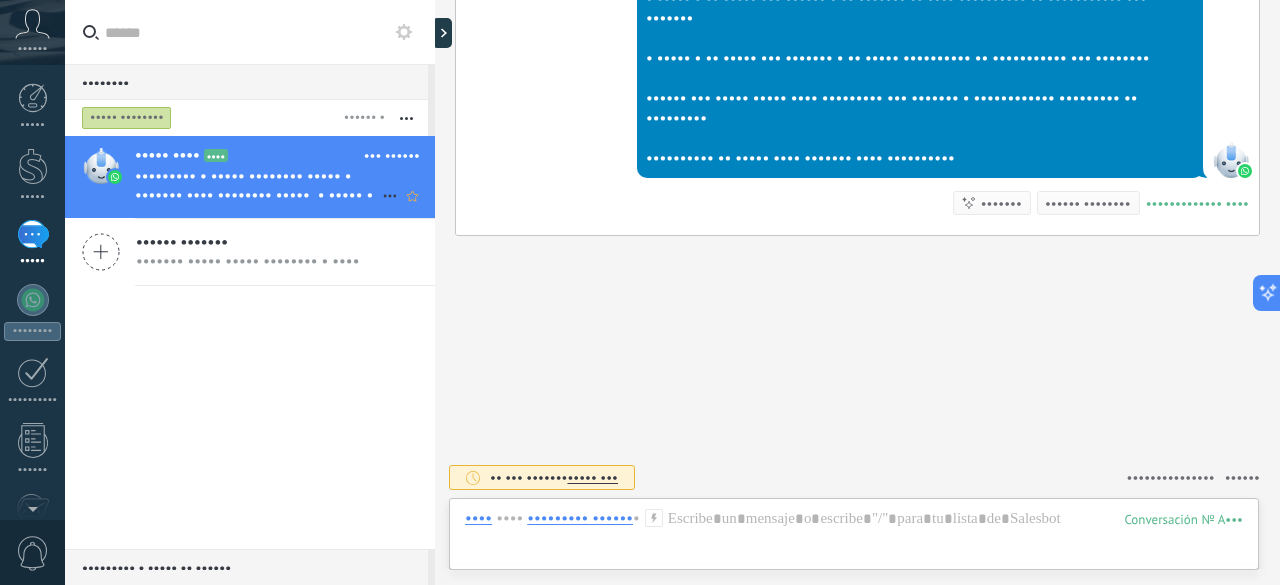 click on "••••• ••••
••••" at bounding box center (249, 156) 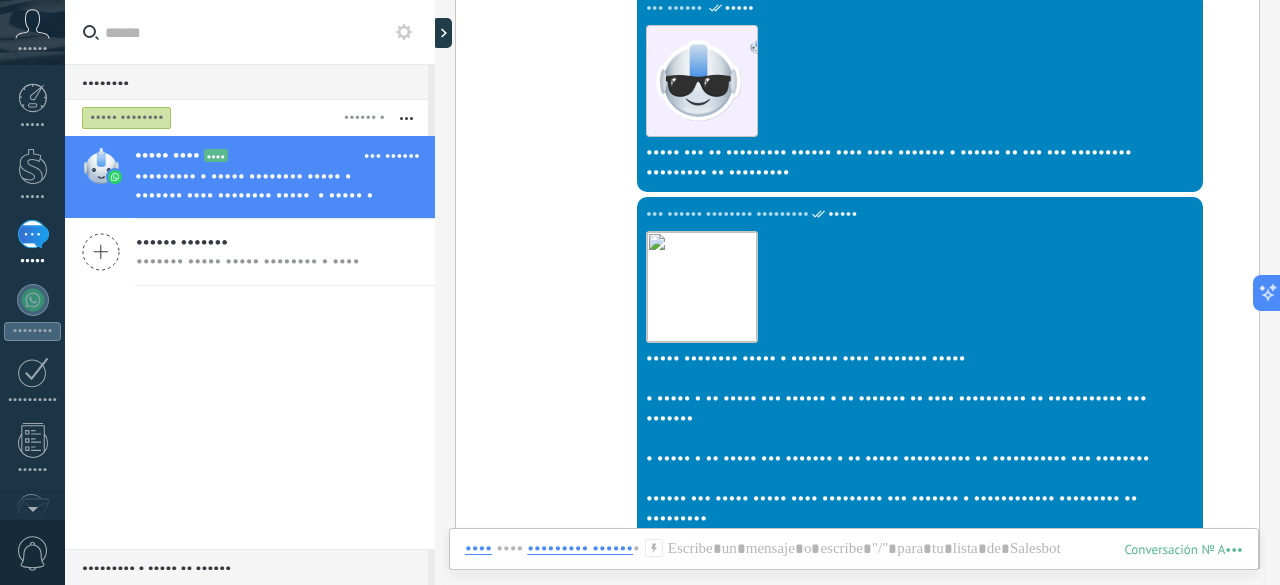scroll, scrollTop: 815, scrollLeft: 0, axis: vertical 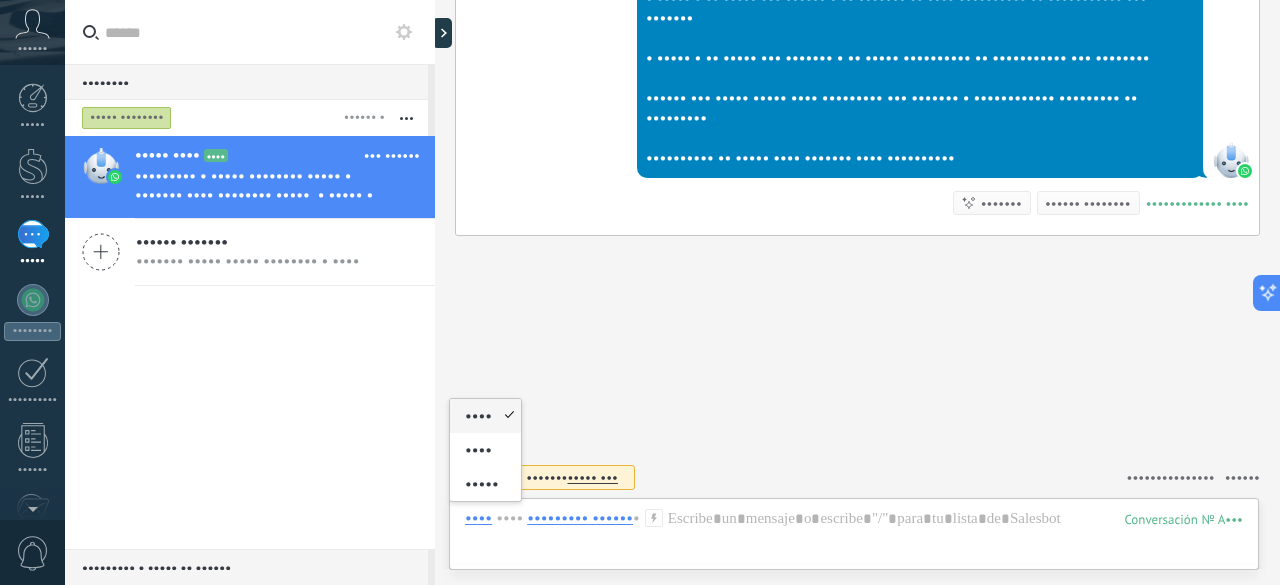 click on "••••" at bounding box center [478, 518] 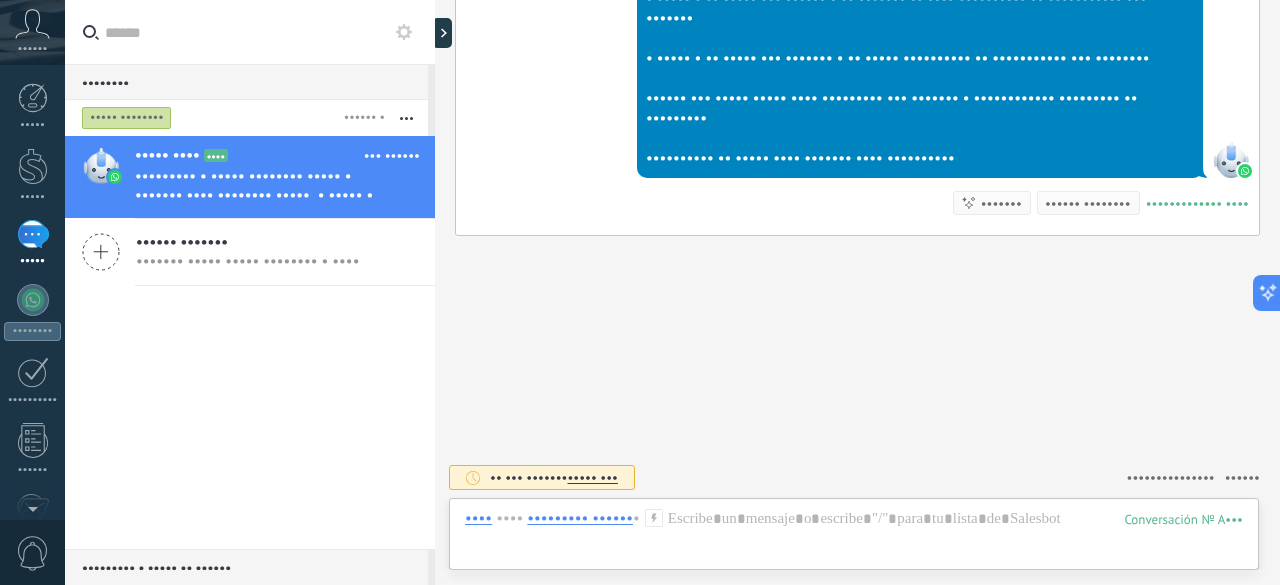 click on "••••••••• ••••••" at bounding box center (580, 518) 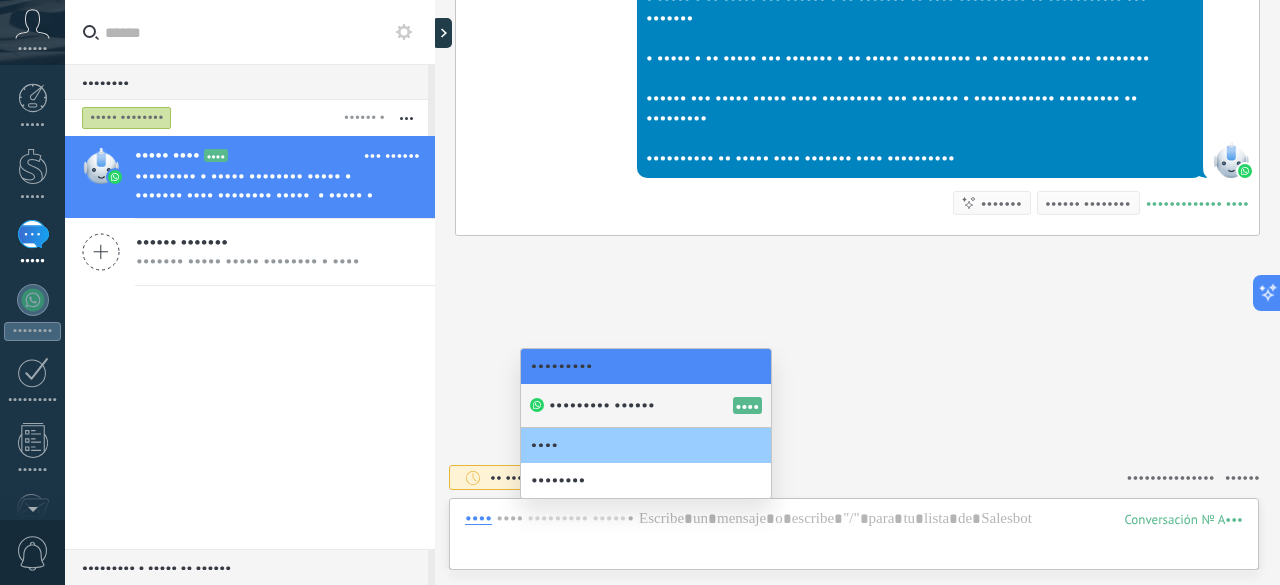 click on "•••••• ••••• ••• ••• ••• •••••••••  •  •••••••   •••••••• ••• •••••• ••••••••• ••••••  •••••• ••••• ••••• •••• •••••• •••••••• •• •••••• •• •••••• •• •••••••••••• •• •••••• ••••••••••••  • •••• •••••••••••• • •••• ••• •••••• •••••  •• ••••• ••• ••••• ••••••••  •• ••••••••• •• •••••• ••••• ••• •••••• •••••  •• ••••• ••• ••••• ••••••••••  •• ••••••••• •• ••••••••••••••• ••••••••• •••••• ••••••••• ••••••  ••• •••••• •••••••• •••••••••  ••••• ••••••••• ••••• ••• •• ••••••••• •••••• •••• •••• ••••••• • •••••• •• ••• ••• ••••••••• ••••••••• •• ••••••••• ••• •••••• •••••••• •••••••••  ••••• ••••••••• ••••• •••••••• ••••• • ••••••• •••• •••••••• •••••    • ••••• • •• ••••• ••• •••••• • •• ••••••• •• •••• •••••••••• •• ••••••••••• ••• •••••••   • ••••• • •• ••••• ••• ••••••• • •• ••••• •••••••••• •• ••••••••••• ••• ••••••••   •••••• ••• ••••• ••••• •••• ••••••••• ••• ••••••• • •••••••••••• ••••••••• •• •••••••••    ••••••••••••  • •••• ••••••• ••••••• • •" at bounding box center (857, -108) 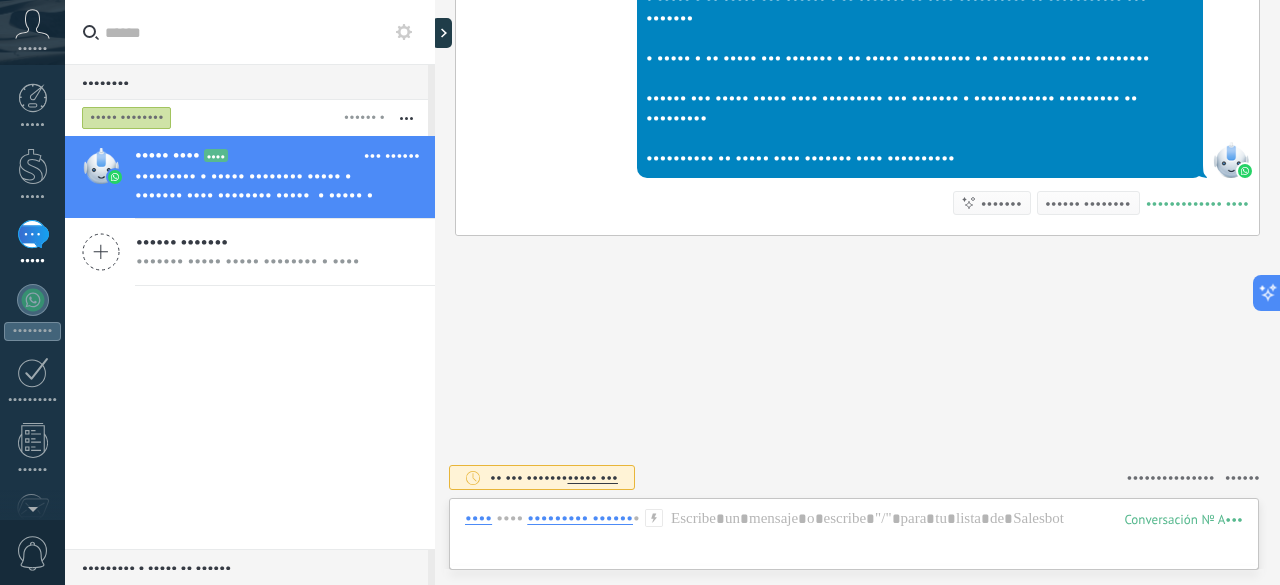 click at bounding box center [101, 252] 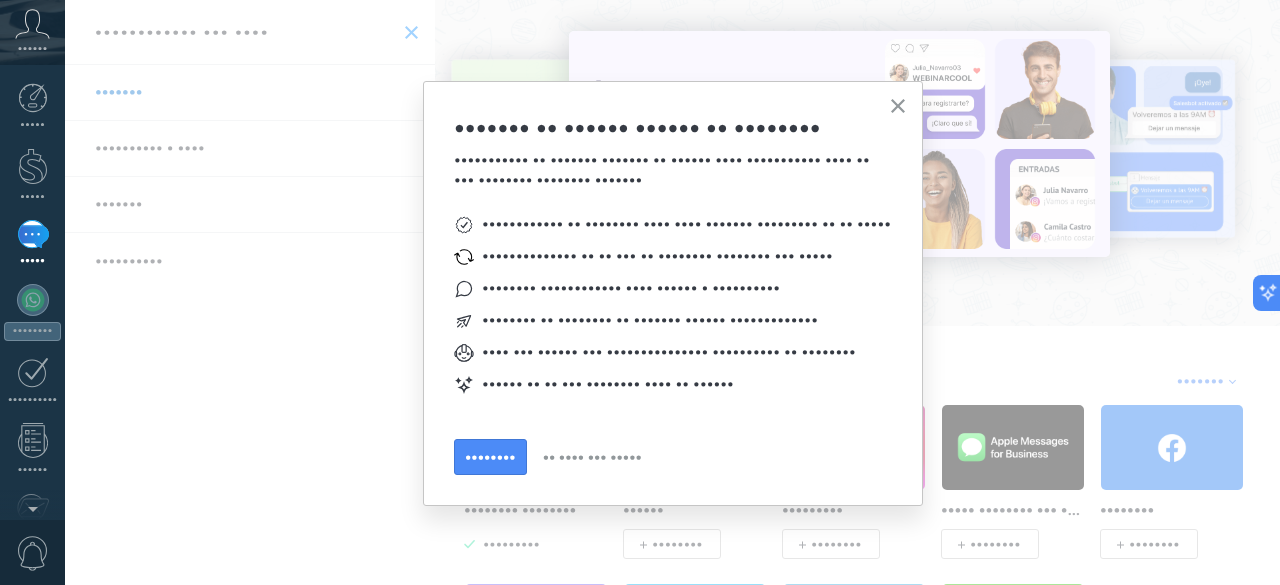 click at bounding box center [898, 106] 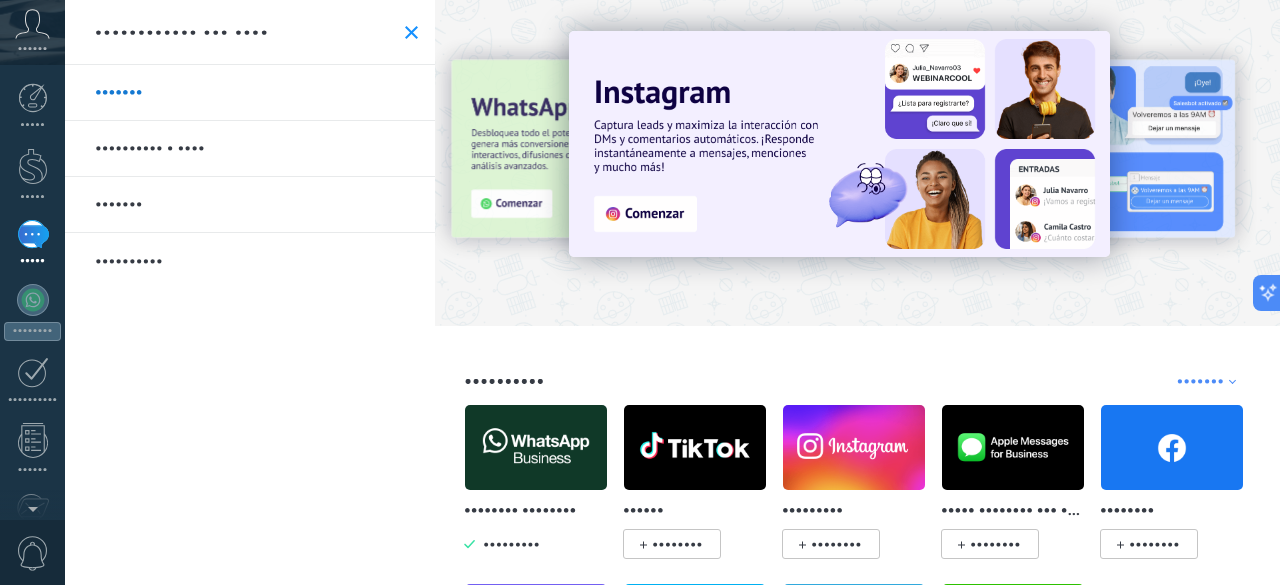 click on "••••••••••" at bounding box center [250, 261] 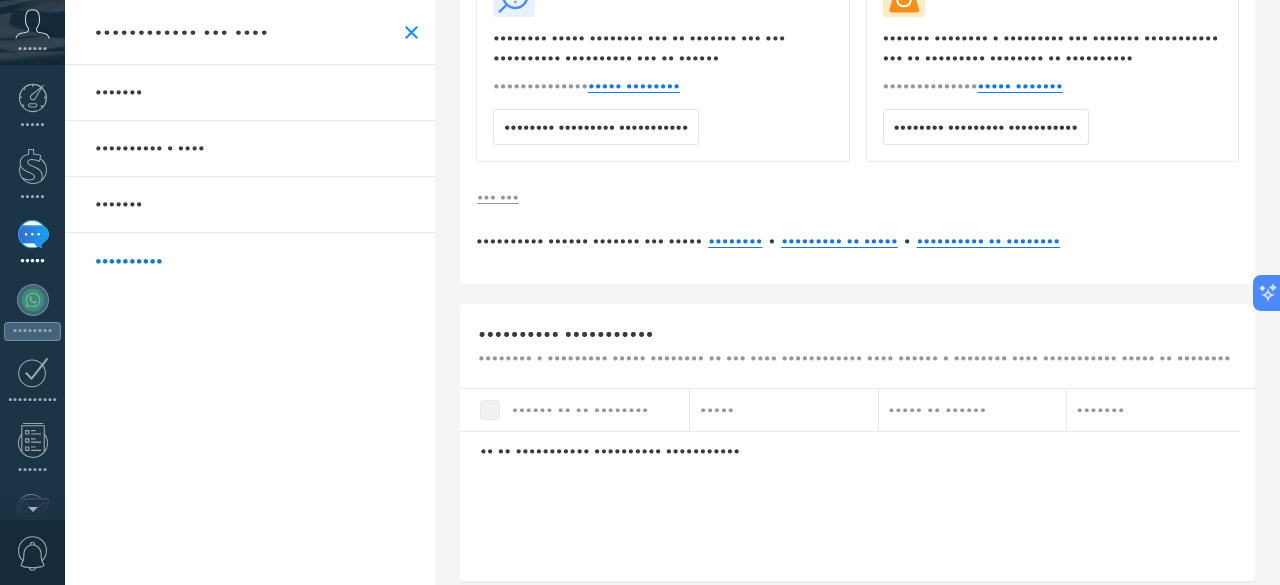 scroll, scrollTop: 900, scrollLeft: 0, axis: vertical 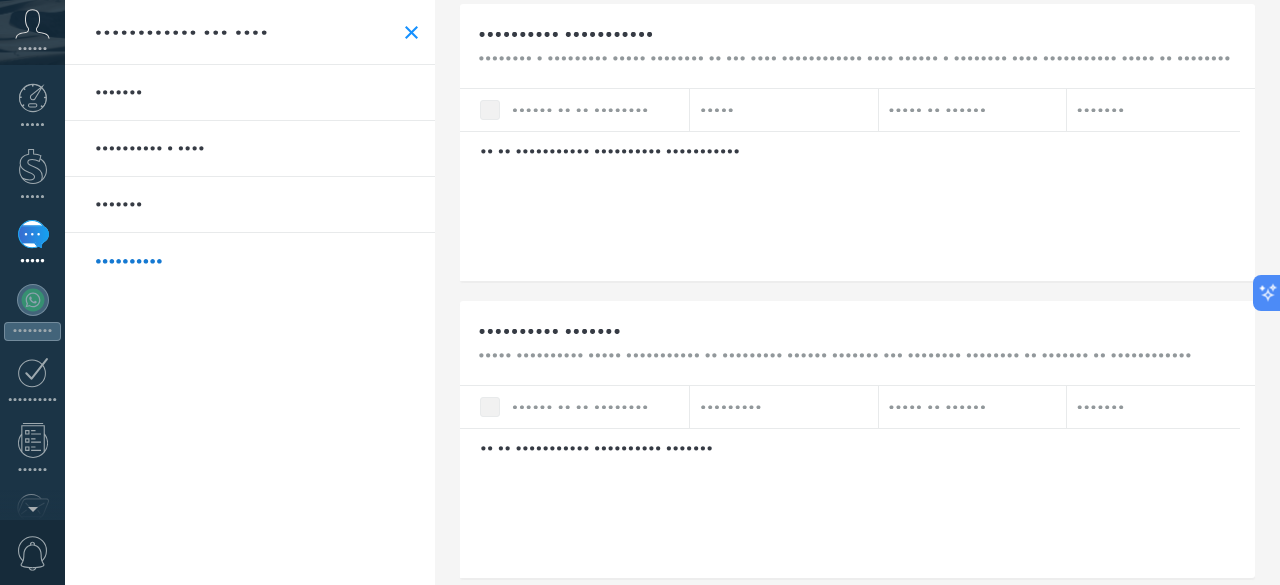click on "•••••••" at bounding box center (250, 93) 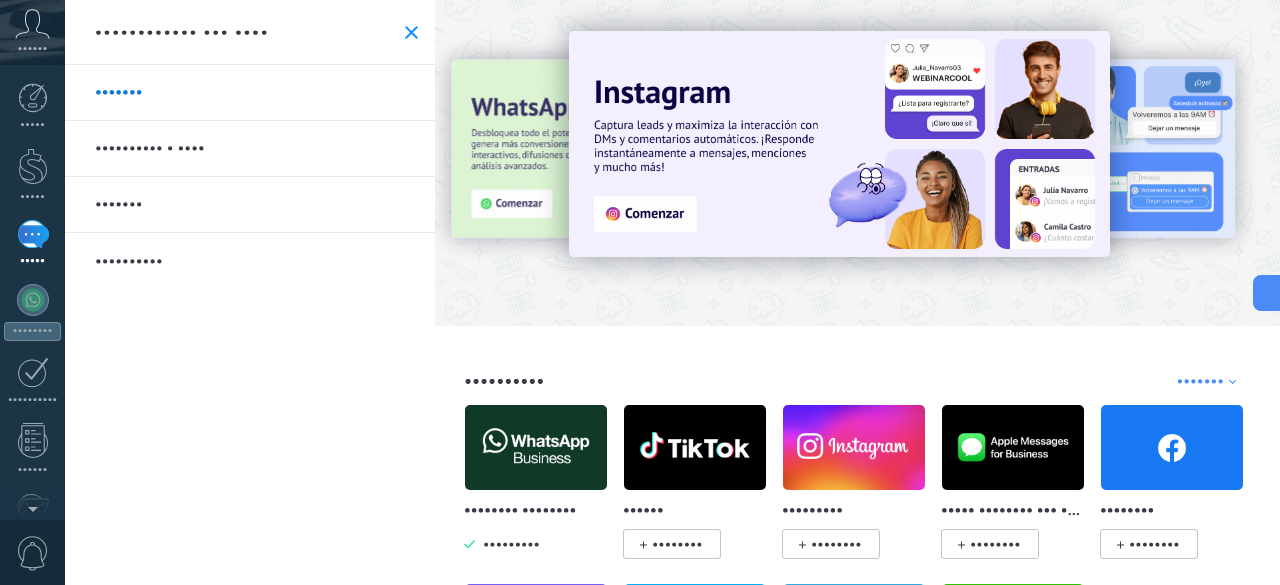 click at bounding box center [411, 32] 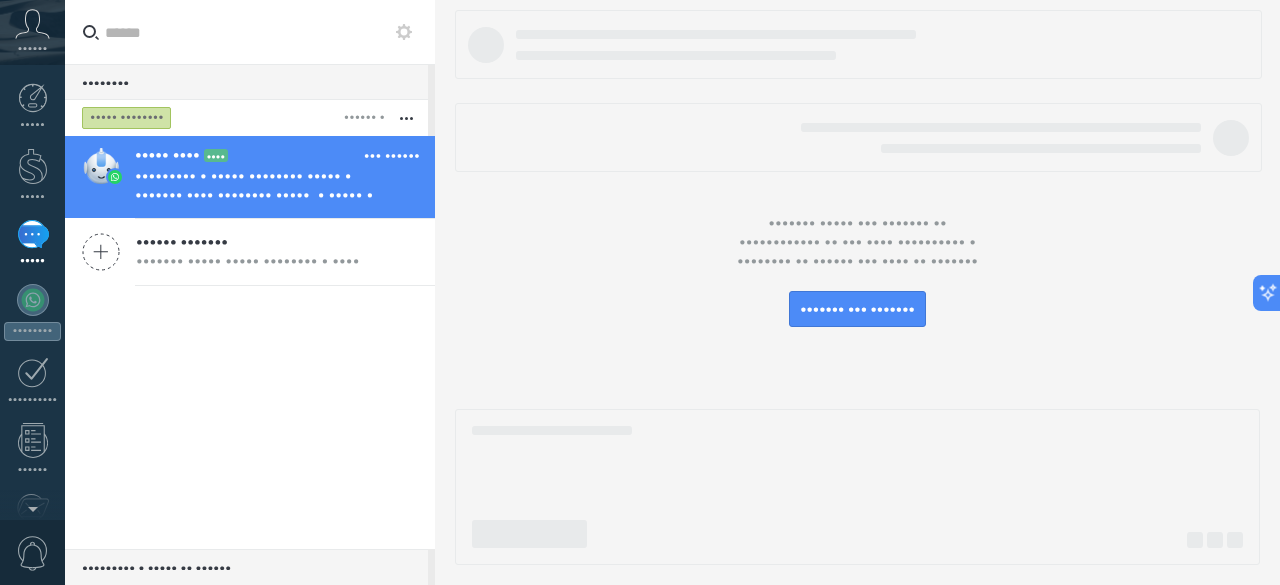 click on "•••••••• •" at bounding box center (246, 82) 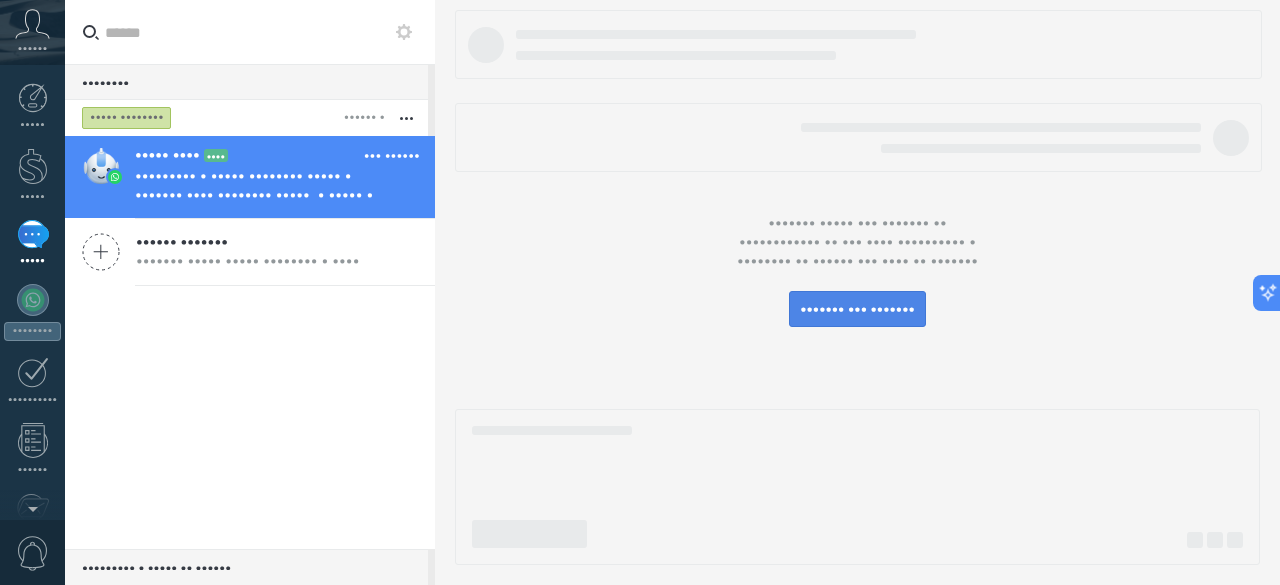 click on "••••••• ••• •••••••" at bounding box center (857, 309) 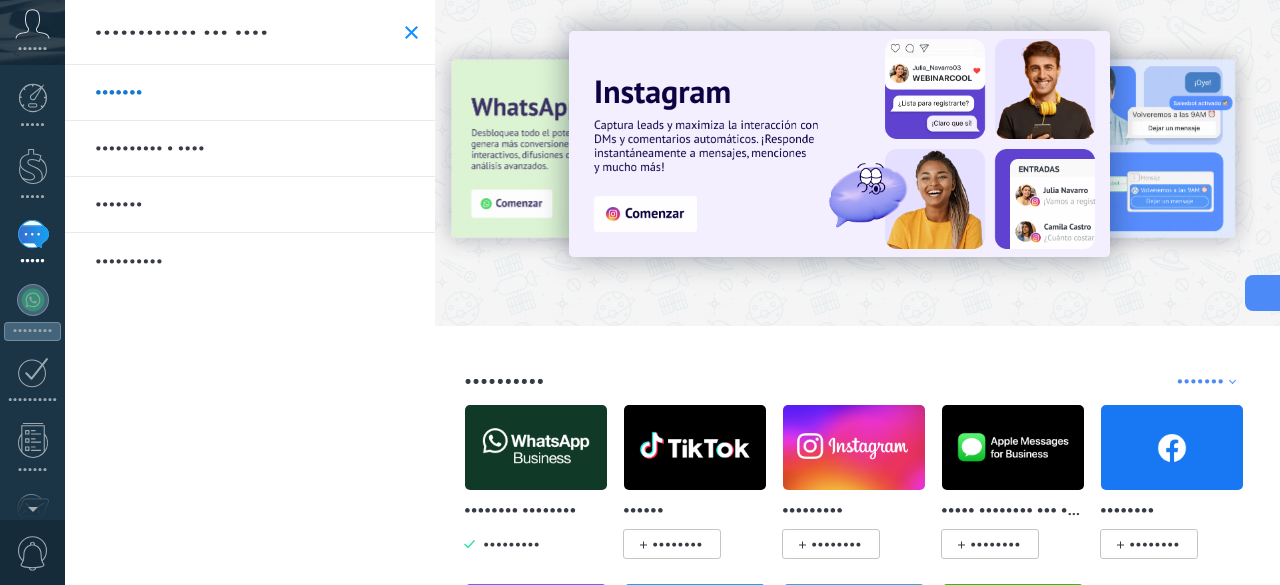 click at bounding box center [1260, 292] 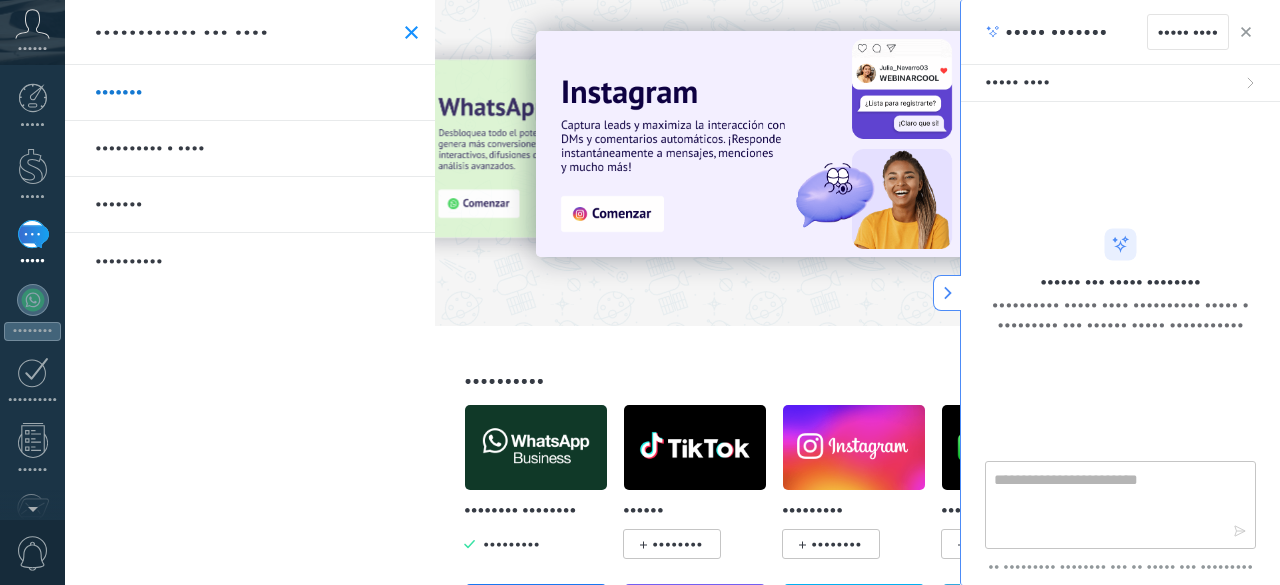 click at bounding box center (1246, 32) 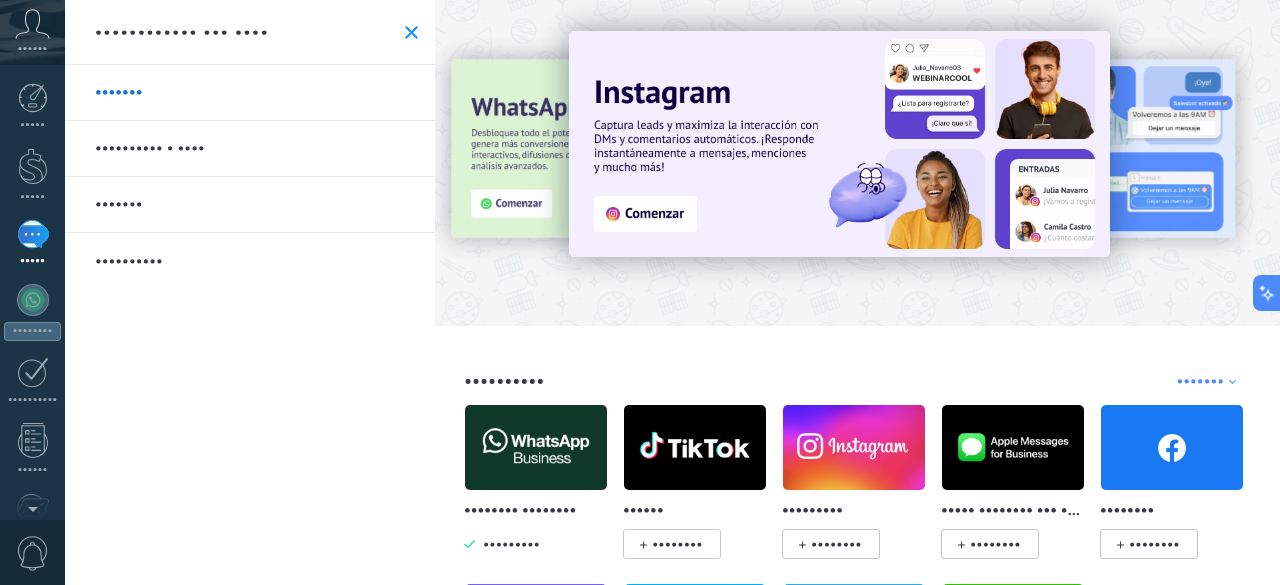 click at bounding box center (857, 157) 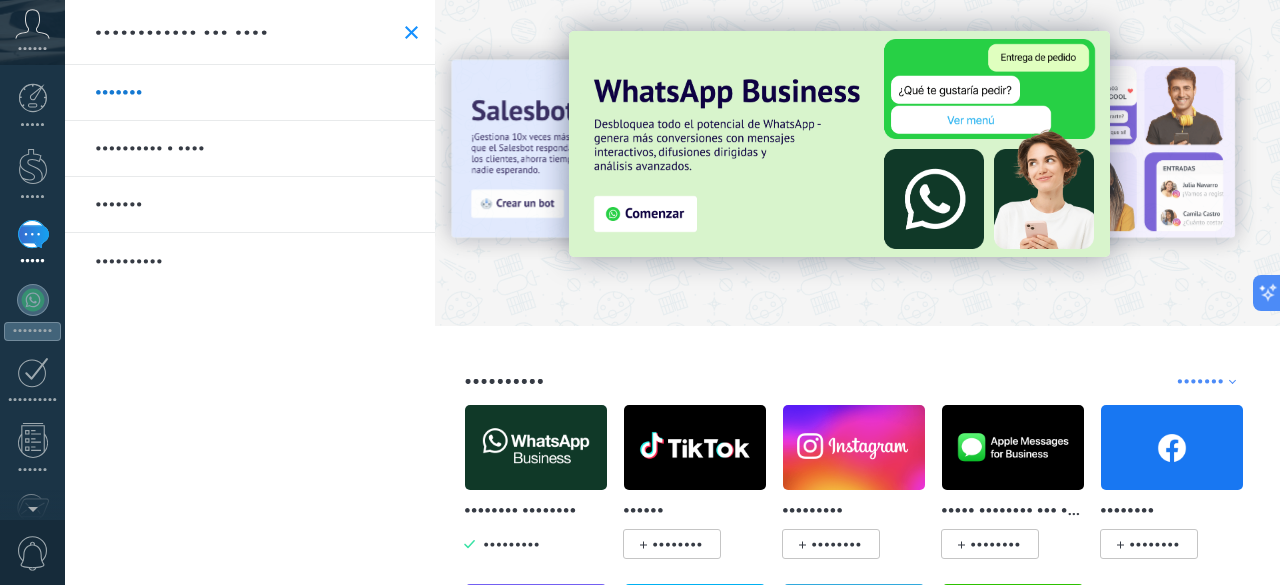 click at bounding box center [411, 32] 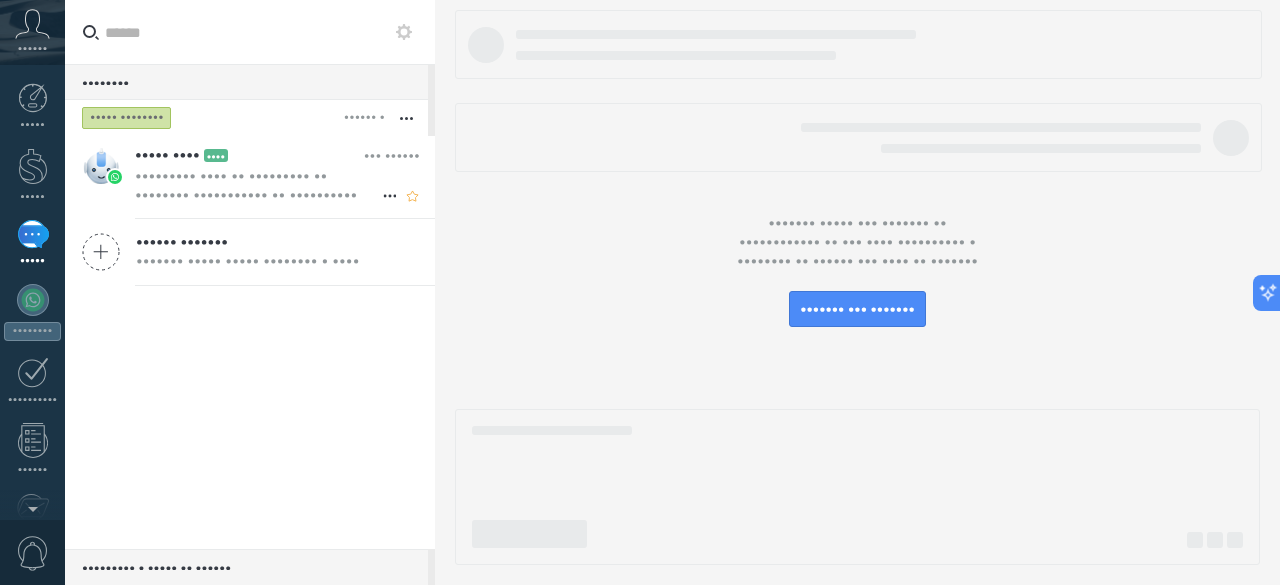 click on "••••••••• •••• •• ••••••••• •• ••••••••
••••••••••• •• •••••••••• •••••••• •• ••••••••• ••• •••• •• •••• •••••••••••• •••• •••••••• ••• ••••••••• •••••••• ••
•••• ••••••• •• •••• ••••••• ••••••••" at bounding box center [258, 186] 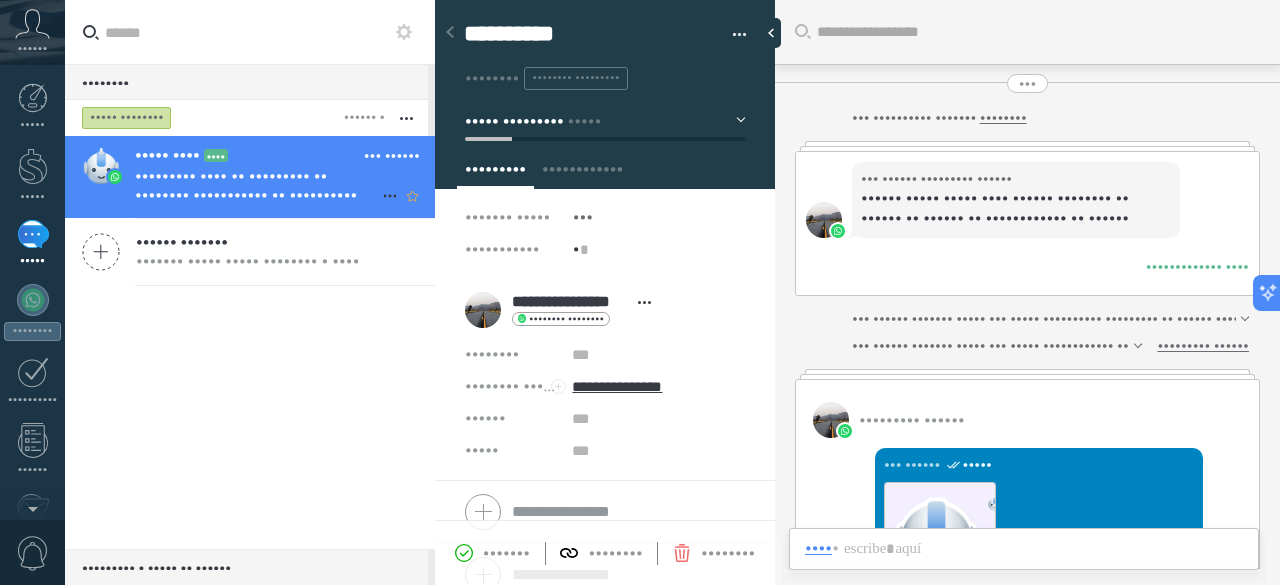 scroll, scrollTop: 1881, scrollLeft: 0, axis: vertical 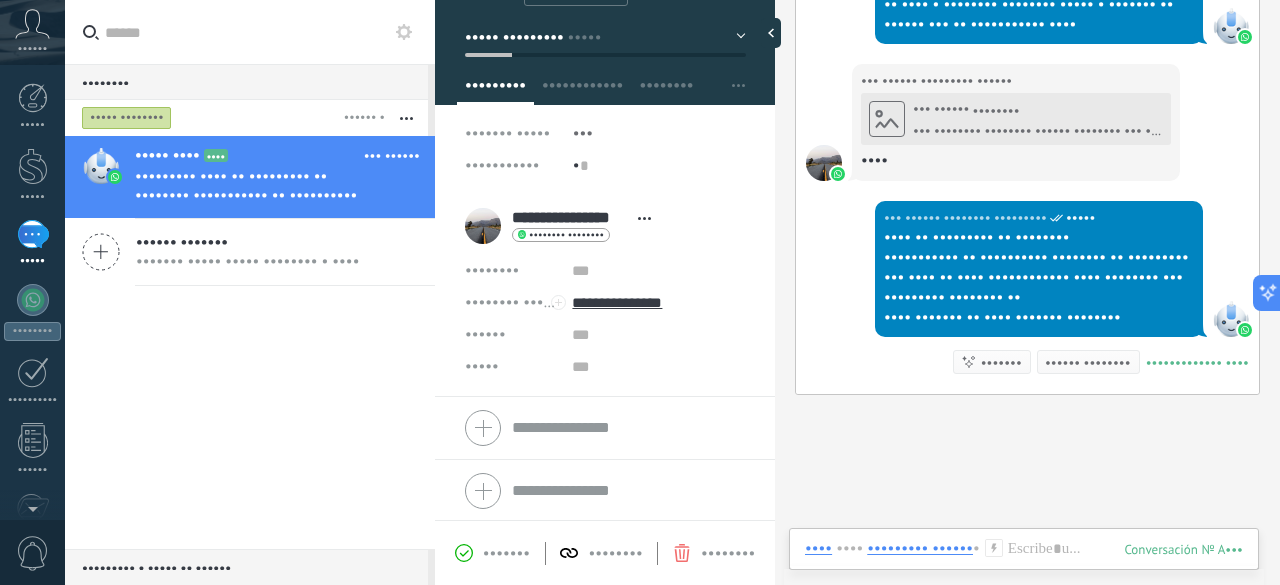 click at bounding box center [605, 428] 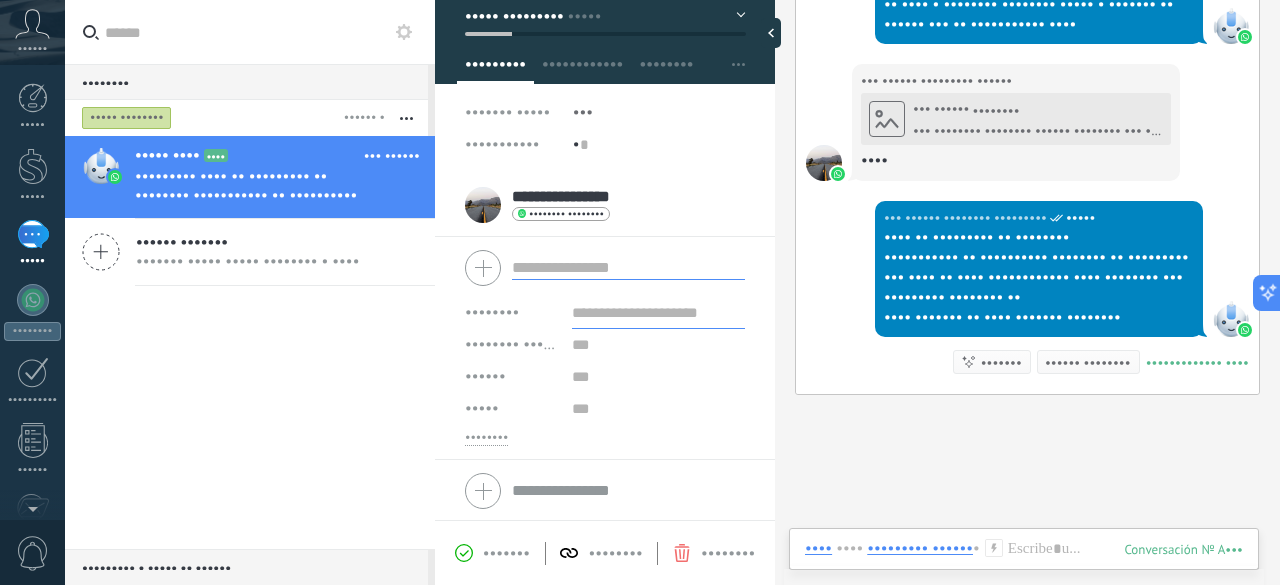 scroll, scrollTop: 0, scrollLeft: 0, axis: both 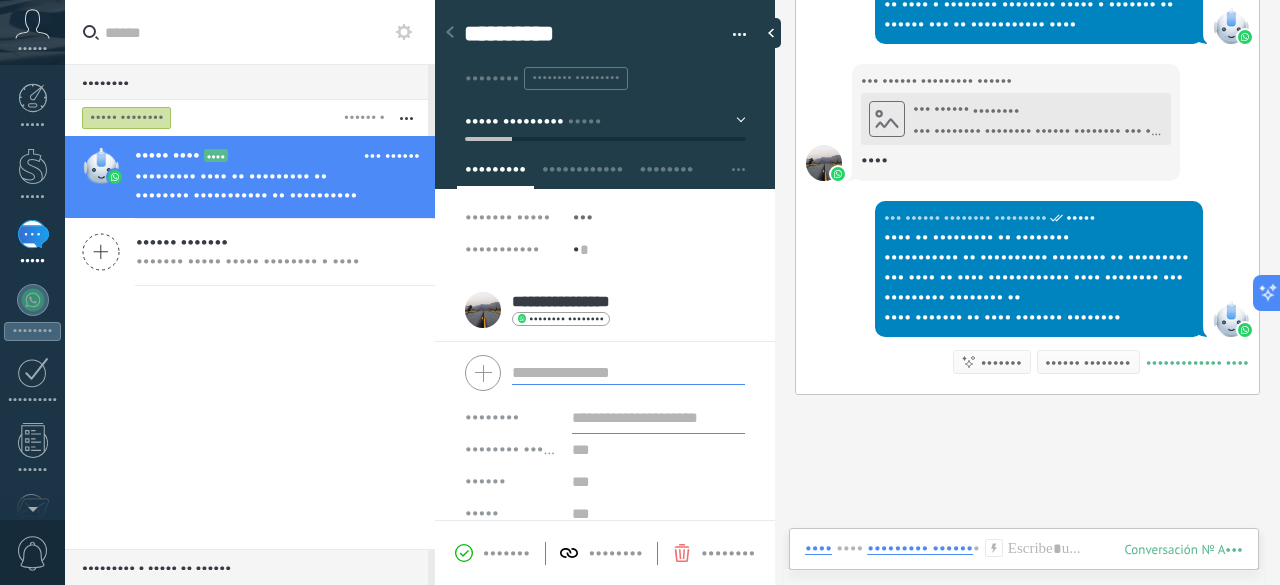click at bounding box center (628, 372) 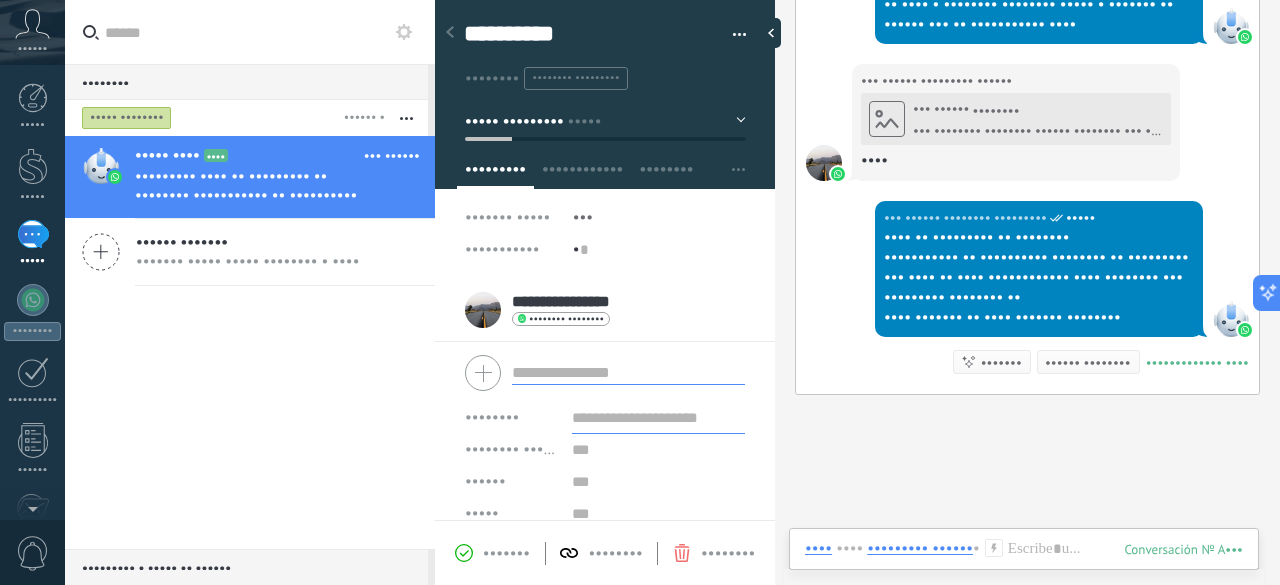 click at bounding box center [628, 372] 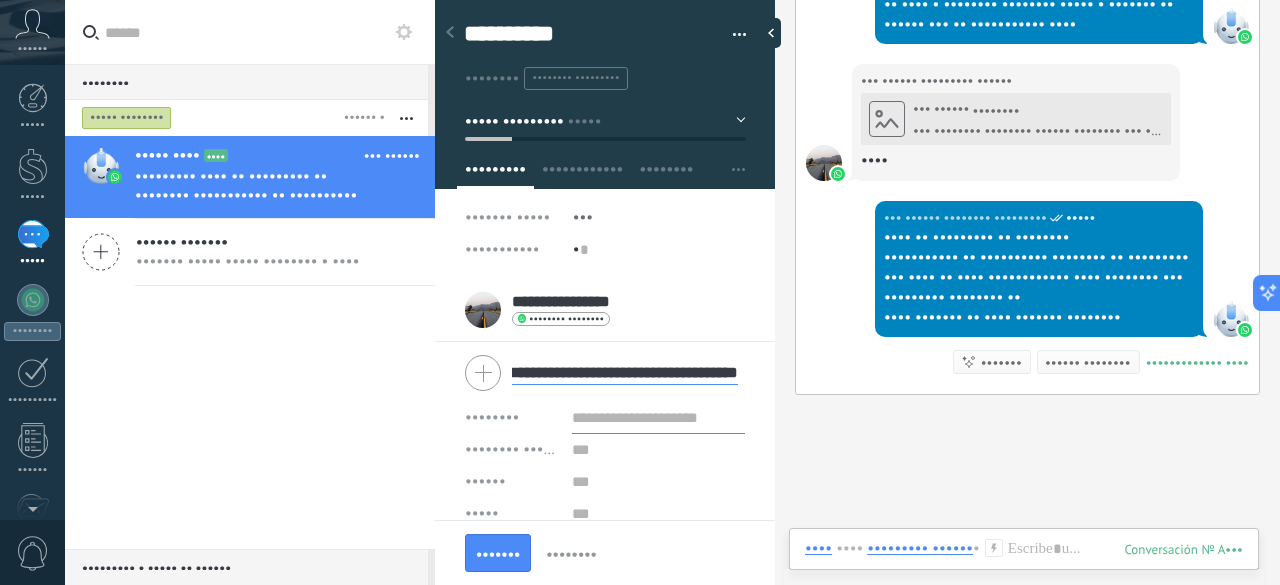 scroll, scrollTop: 0, scrollLeft: 101, axis: horizontal 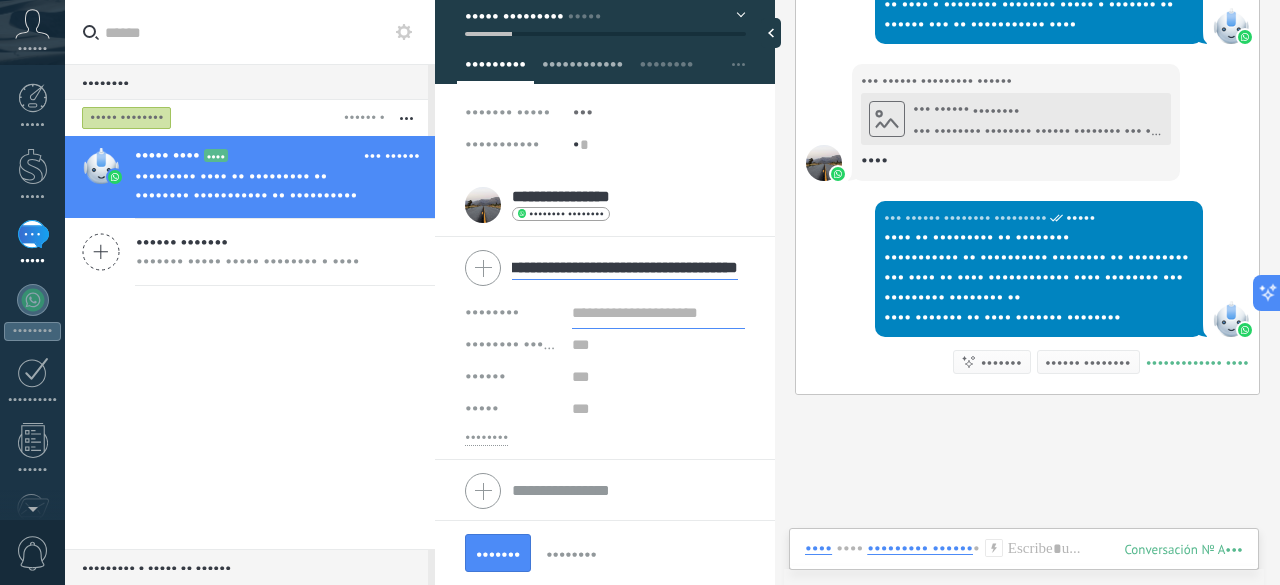 type on "••••••••••••••••••••••••••••••••••••••" 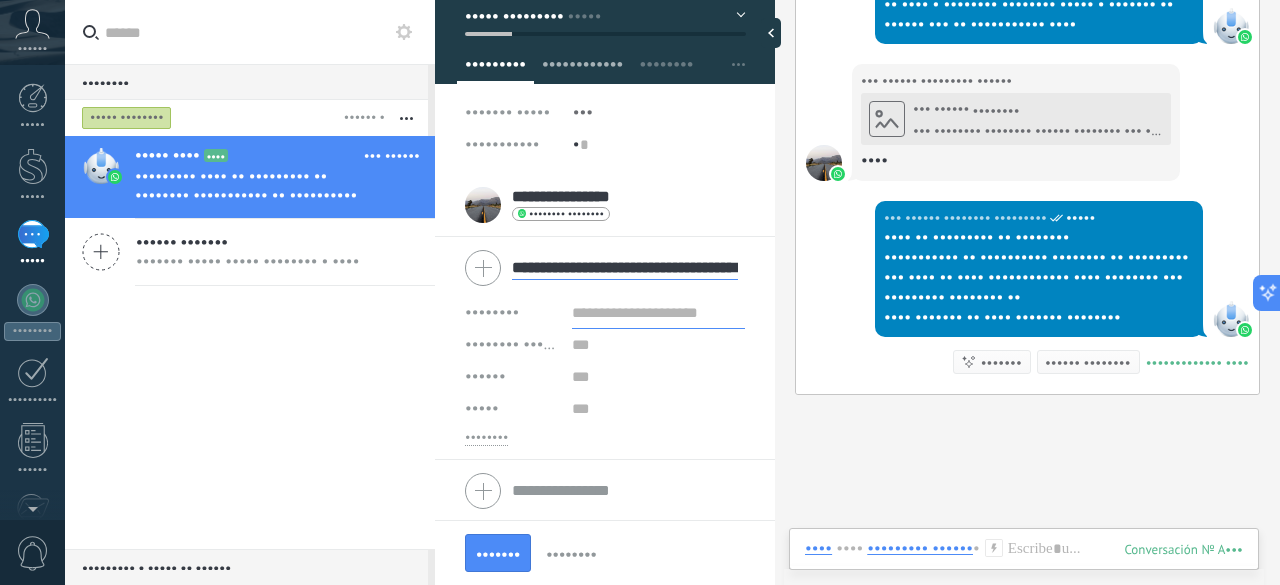 click on "••••••••••••" at bounding box center (495, 69) 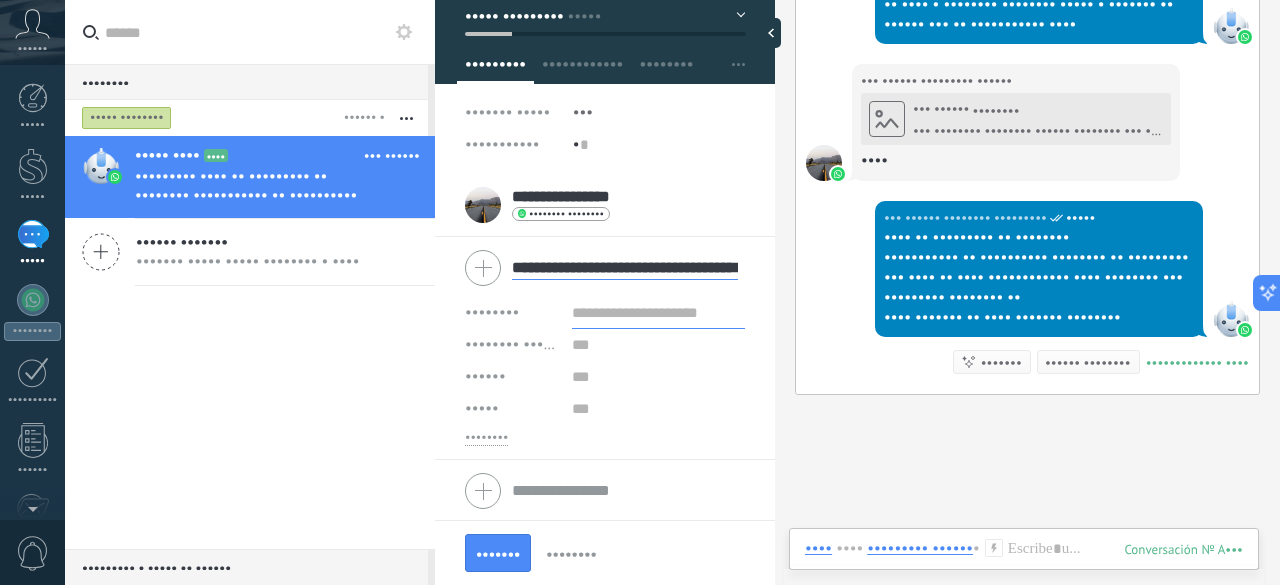 scroll, scrollTop: 0, scrollLeft: 0, axis: both 